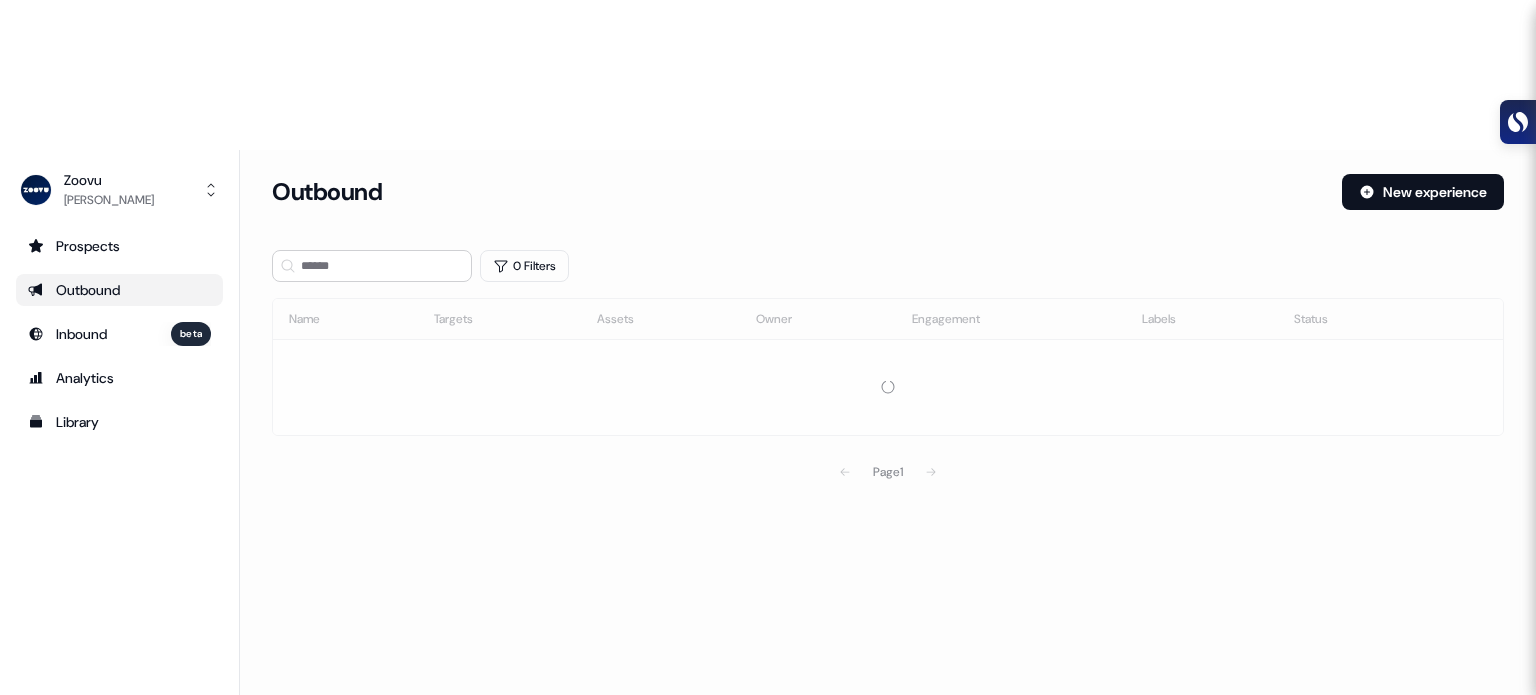 scroll, scrollTop: 0, scrollLeft: 0, axis: both 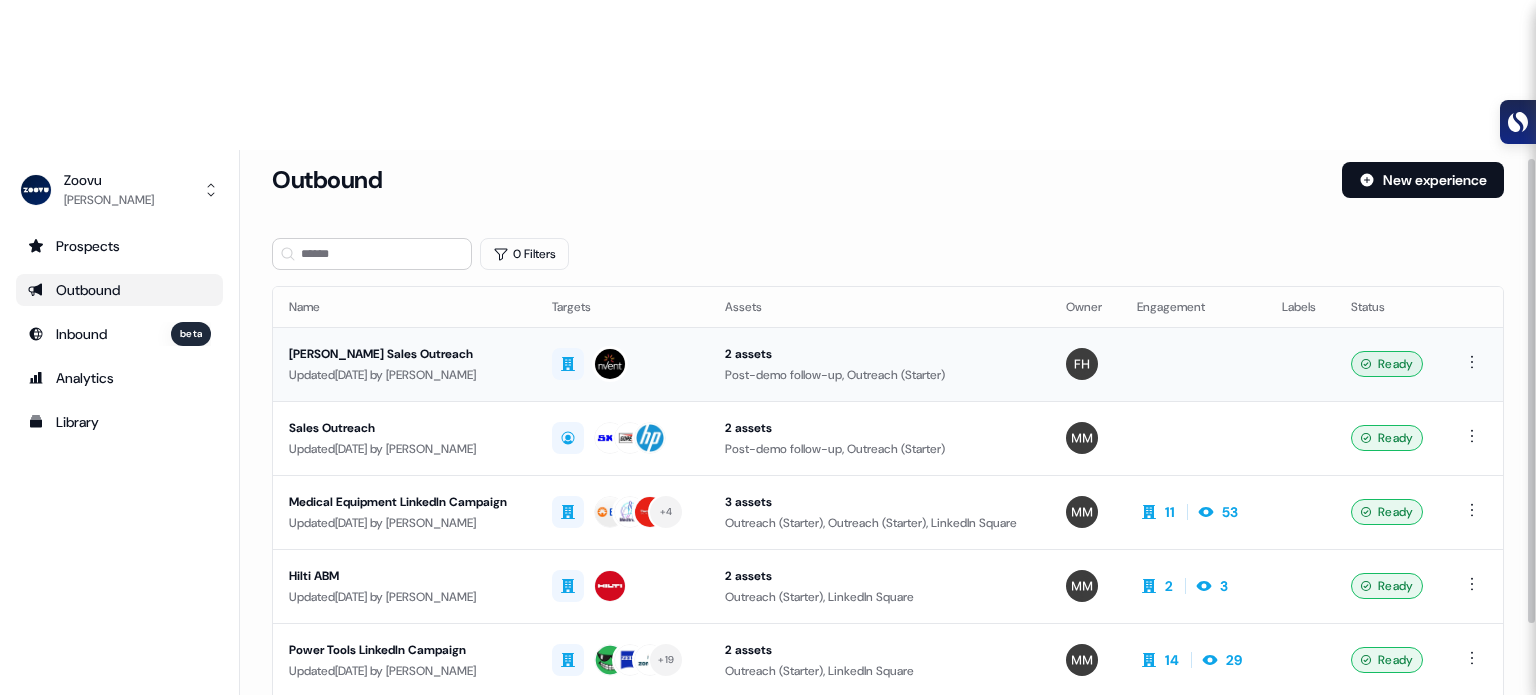 click on "Freddie Sales Outreach" at bounding box center (404, 354) 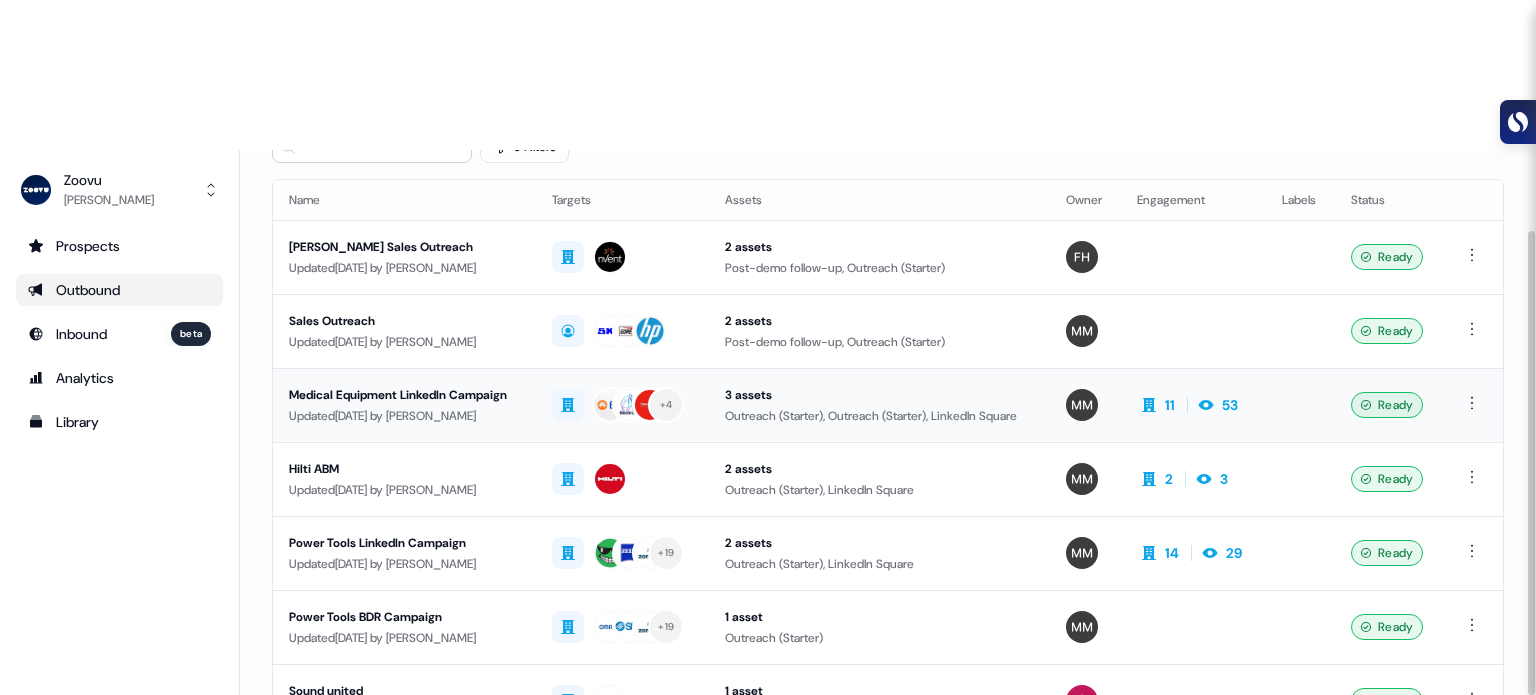 scroll, scrollTop: 148, scrollLeft: 0, axis: vertical 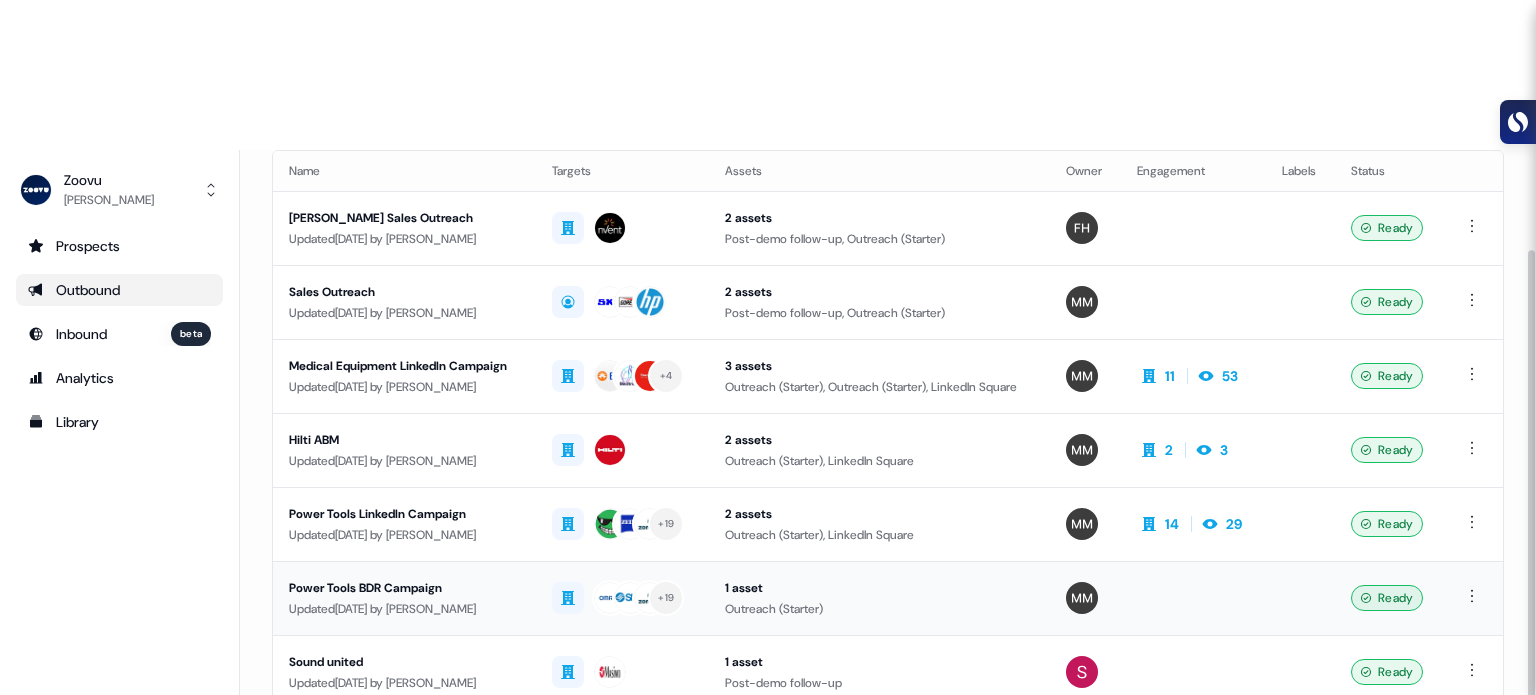 click on "Power Tools BDR Campaign" at bounding box center (404, 588) 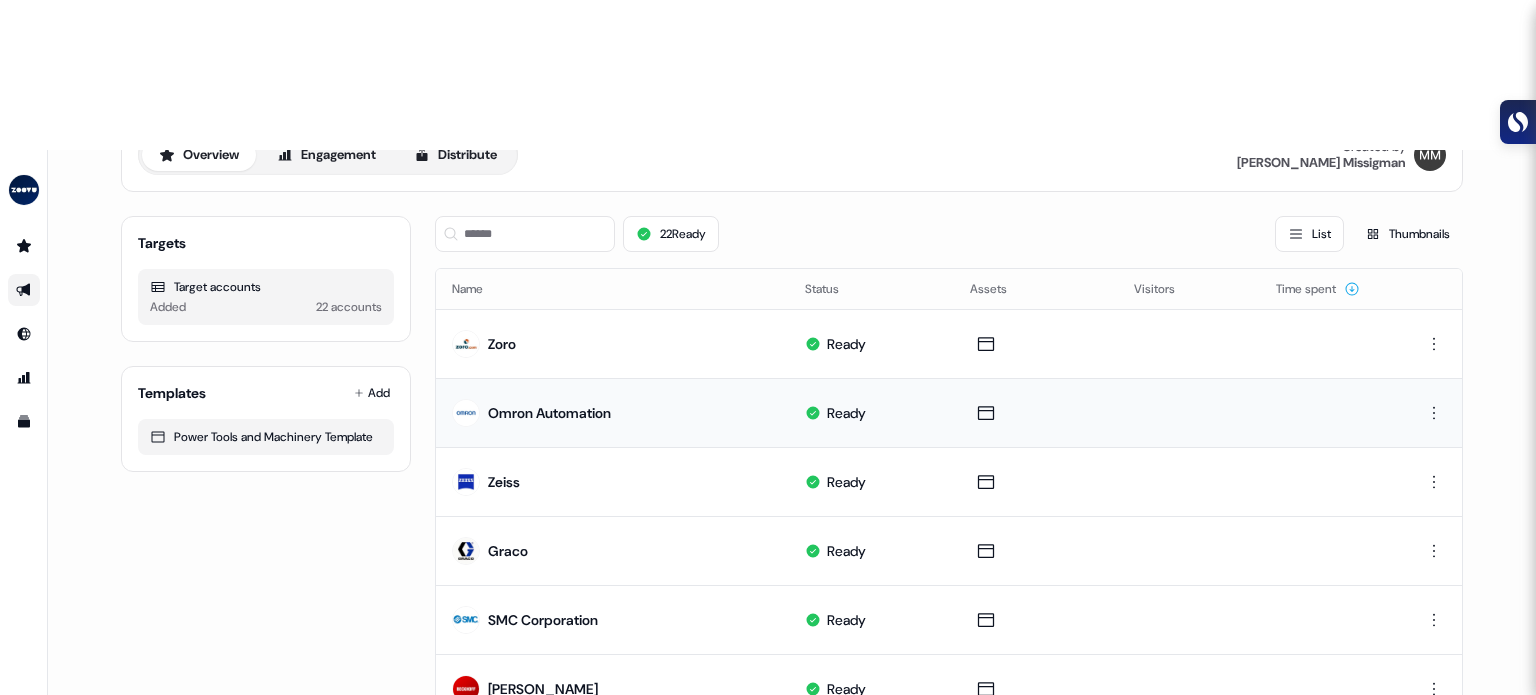 scroll, scrollTop: 128, scrollLeft: 0, axis: vertical 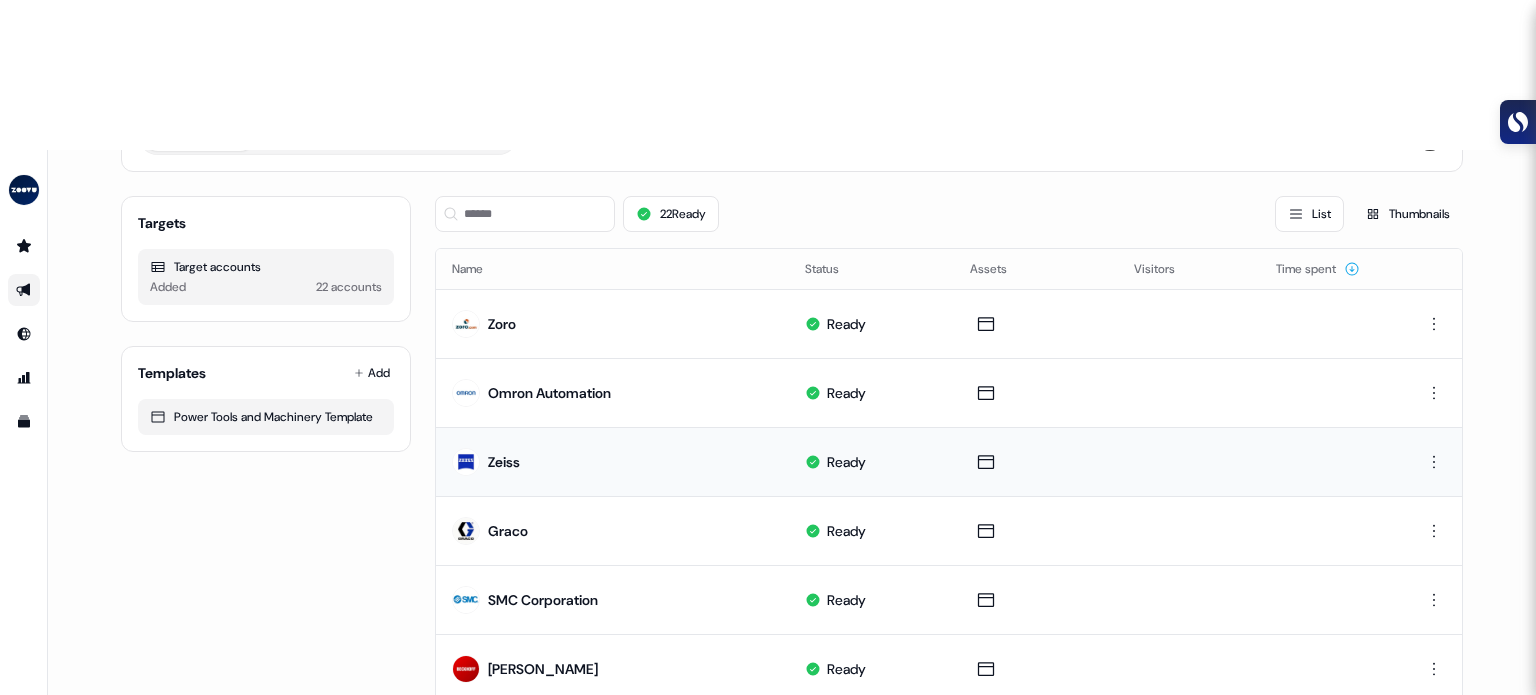 click on "Zeiss" at bounding box center (504, 462) 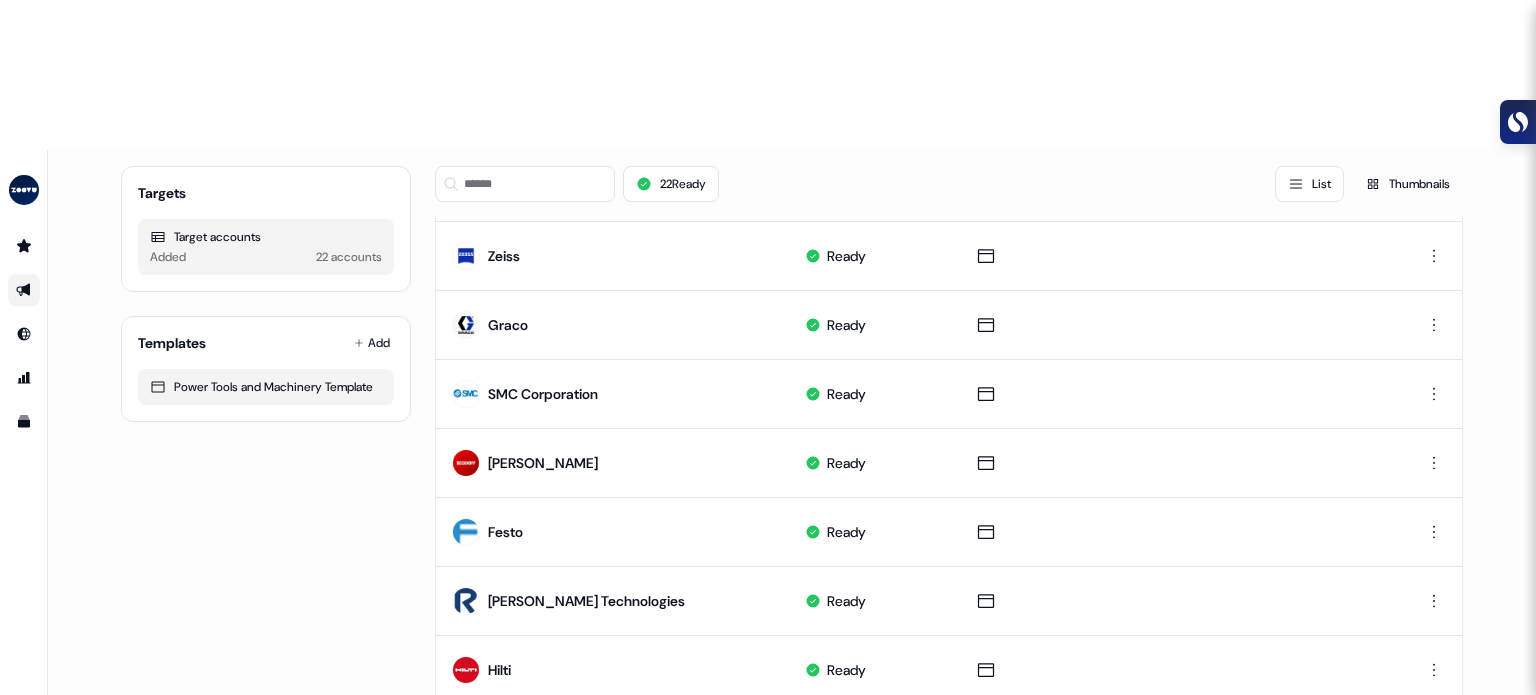 scroll, scrollTop: 48, scrollLeft: 0, axis: vertical 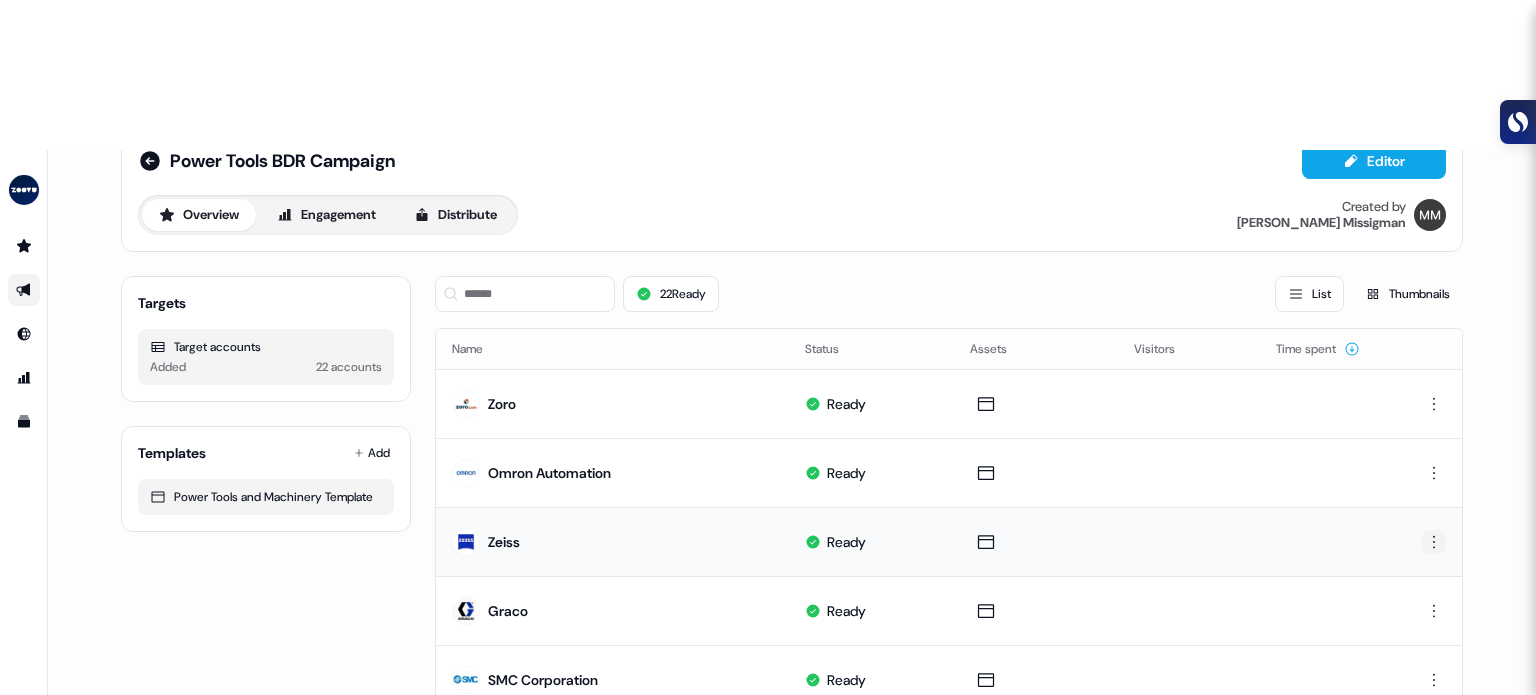 click on "For the best experience switch devices to a bigger screen. Go to Userled.io   Power Tools BDR Campaign Editor Overview Engagement Distribute Created by Morgan   Missigman Targets Target   accounts Added 22   accounts Templates Add Power Tools and Machinery Template  22  Ready List Thumbnails Name Status Assets Visitors Time spent Zoro  Ready Omron Automation Ready Zeiss Ready Graco Ready SMC Corporation Ready Beckhoff Ready Festo Ready Roper Technologies Ready Hilti Ready Xylem Ready Phoenix Contact Ready ITW Ready Oerlikon Ready Uline Ready AutomationDirect Ready Lincoln Electric Ready Spraying Systems Co. Ready Atlas Copco Ready Flowserve Ready Pentair Ready Page  1  of 2" at bounding box center (768, 422) 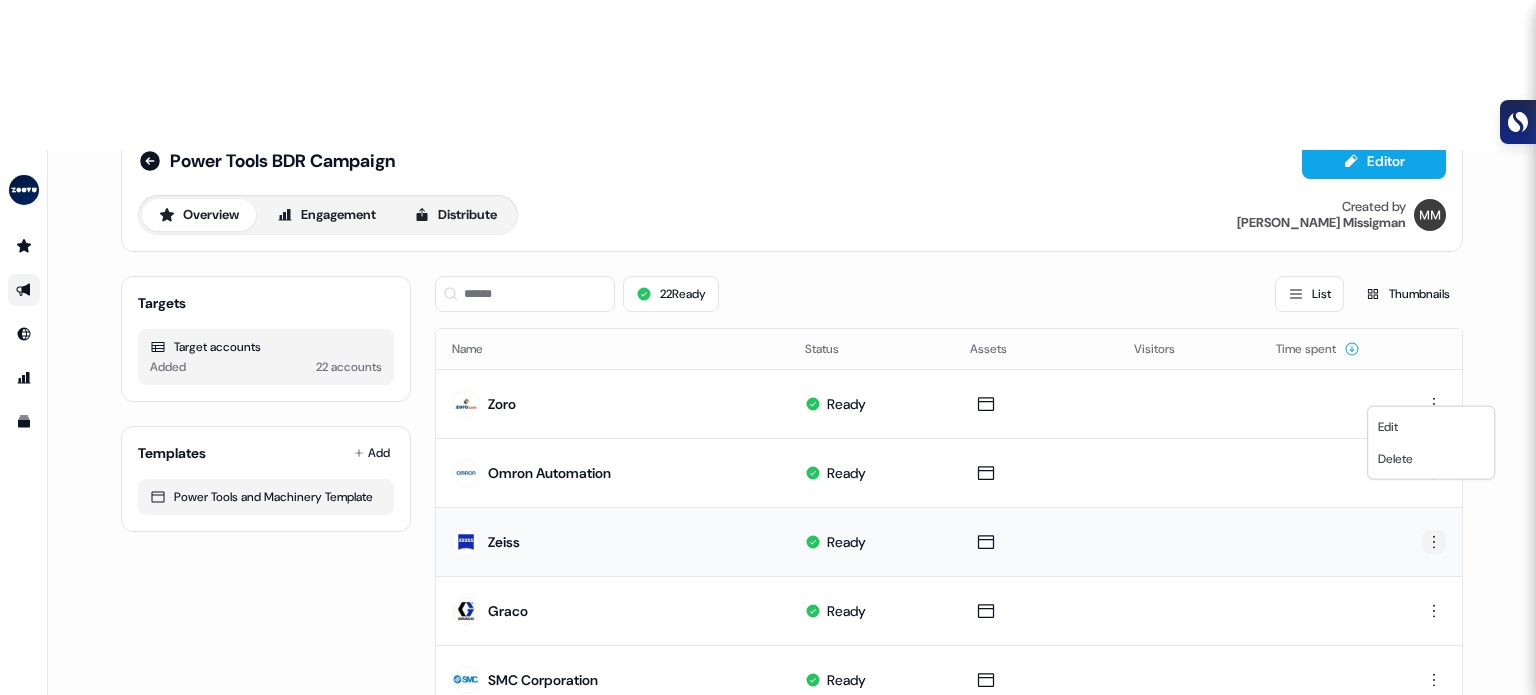 click on "For the best experience switch devices to a bigger screen. Go to Userled.io   Power Tools BDR Campaign Editor Overview Engagement Distribute Created by Morgan   Missigman Targets Target   accounts Added 22   accounts Templates Add Power Tools and Machinery Template  22  Ready List Thumbnails Name Status Assets Visitors Time spent Zoro  Ready Omron Automation Ready Zeiss Ready Graco Ready SMC Corporation Ready Beckhoff Ready Festo Ready Roper Technologies Ready Hilti Ready Xylem Ready Phoenix Contact Ready ITW Ready Oerlikon Ready Uline Ready AutomationDirect Ready Lincoln Electric Ready Spraying Systems Co. Ready Atlas Copco Ready Flowserve Ready Pentair Ready Page  1  of 2 Edit Delete" at bounding box center [768, 422] 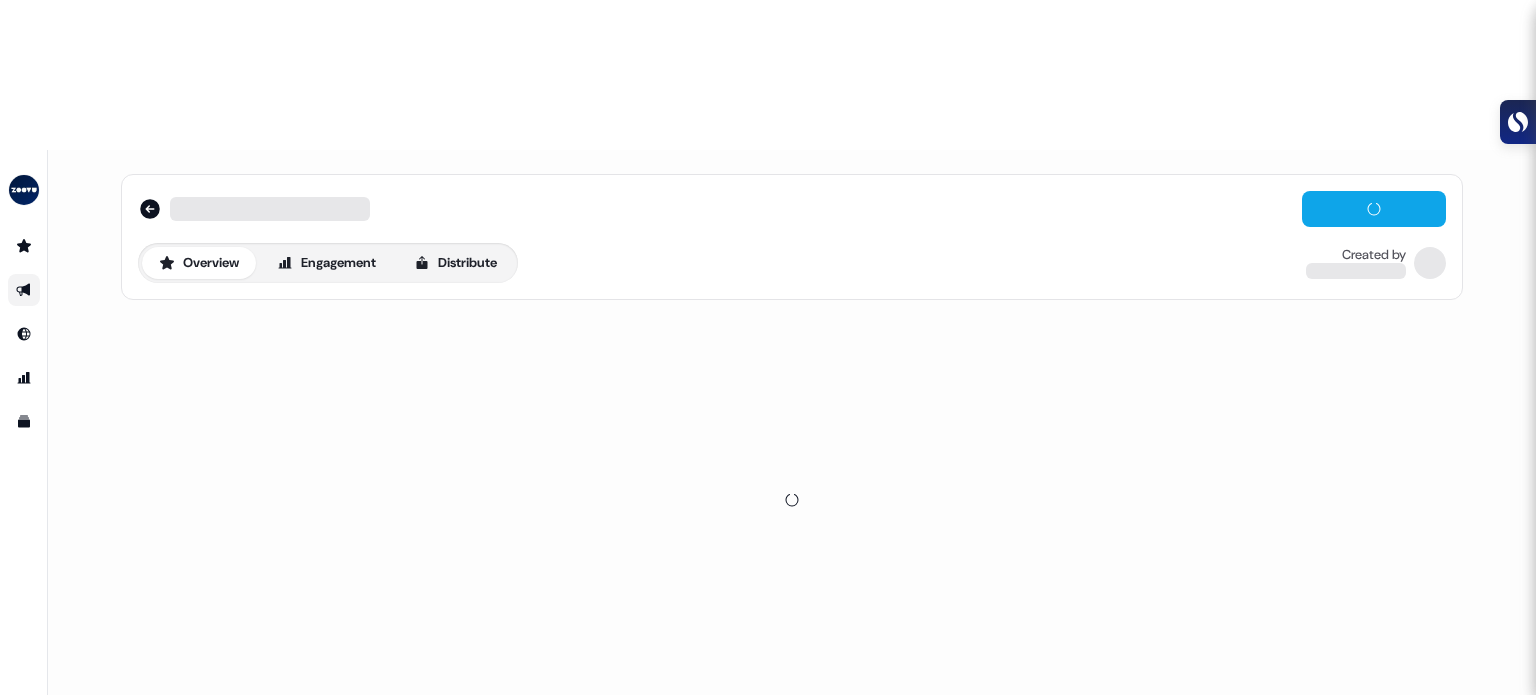 scroll, scrollTop: 0, scrollLeft: 0, axis: both 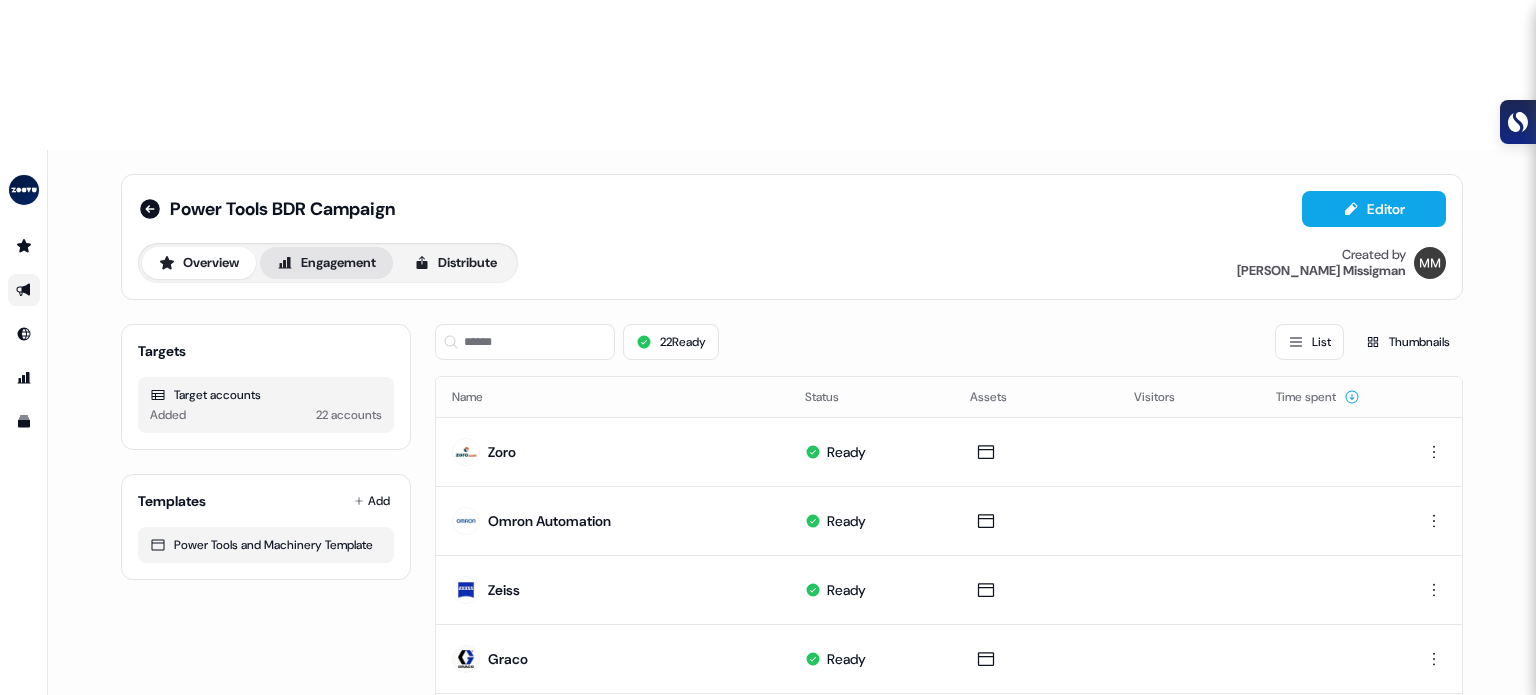 click on "Engagement" at bounding box center (326, 263) 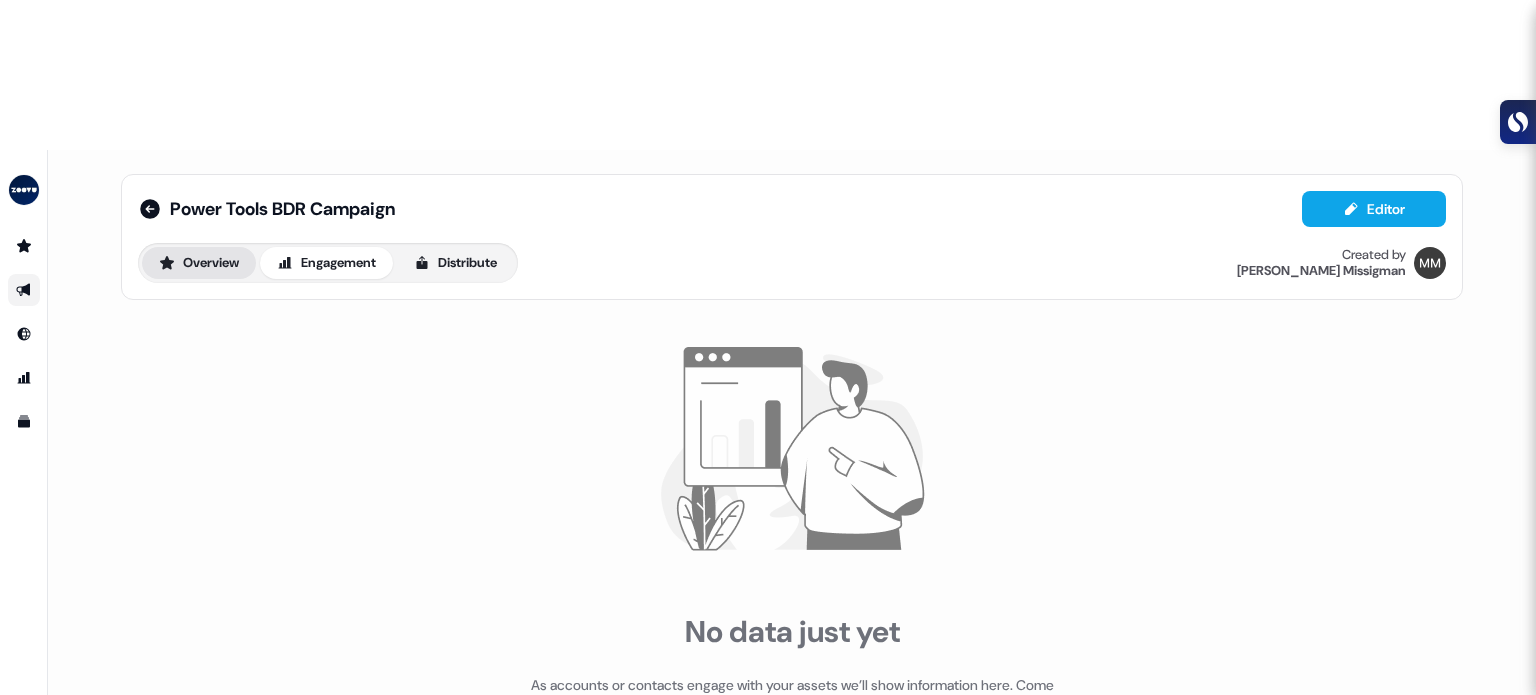 click on "Overview" at bounding box center (199, 263) 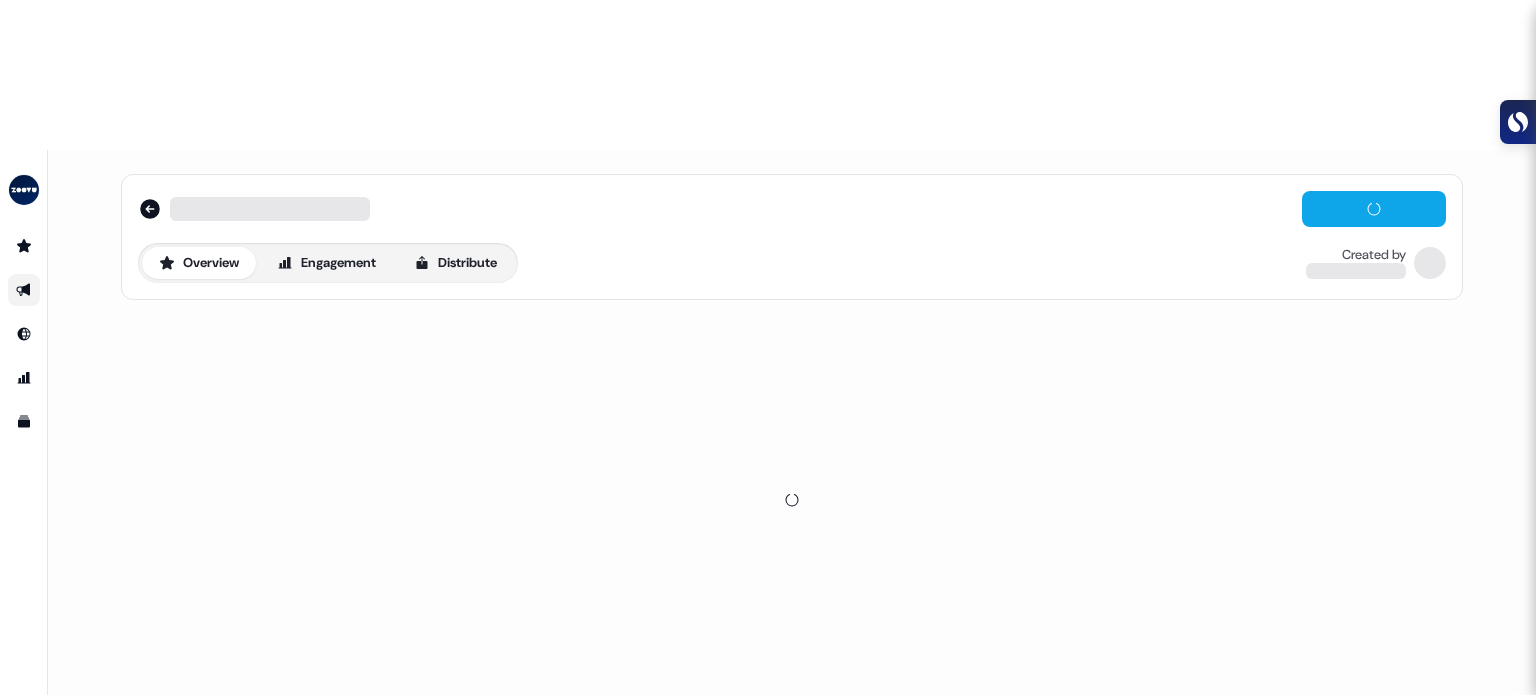 scroll, scrollTop: 0, scrollLeft: 0, axis: both 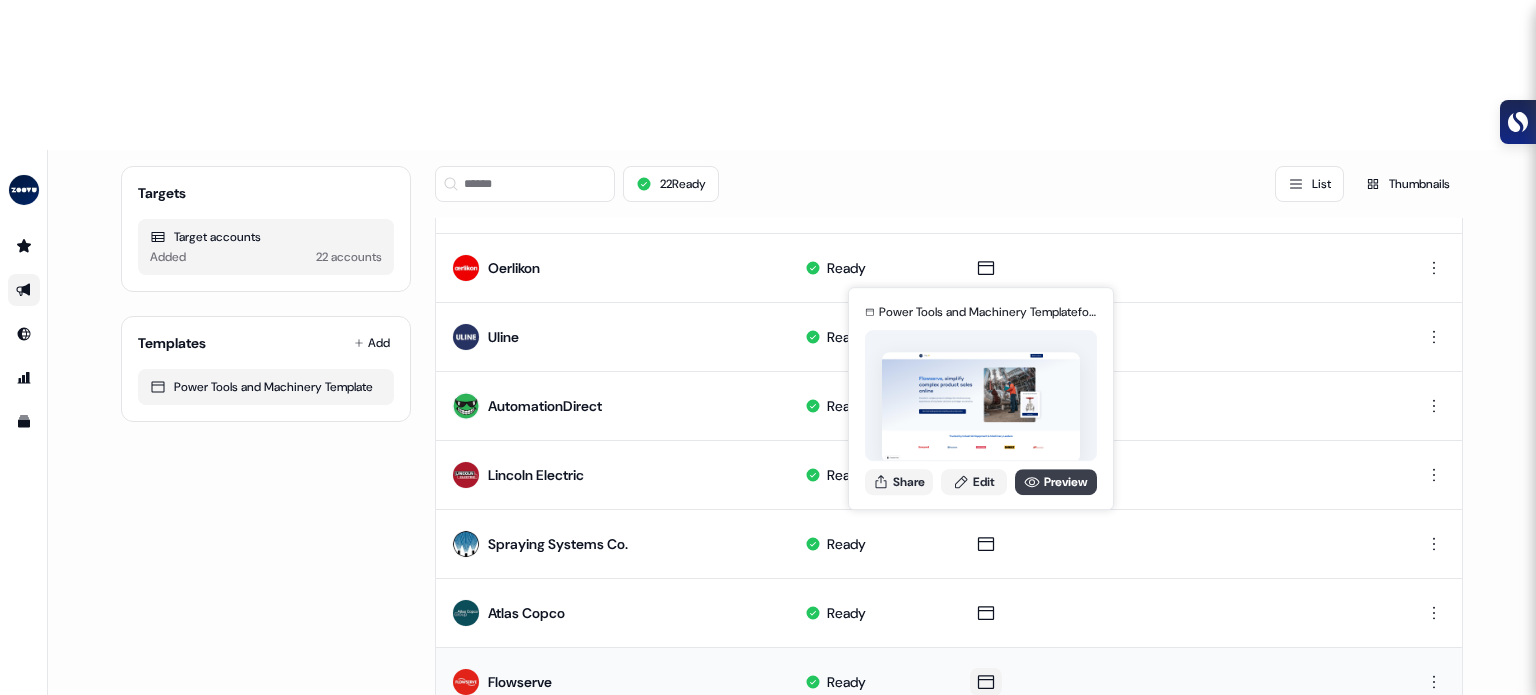 click on "Preview" at bounding box center (1056, 482) 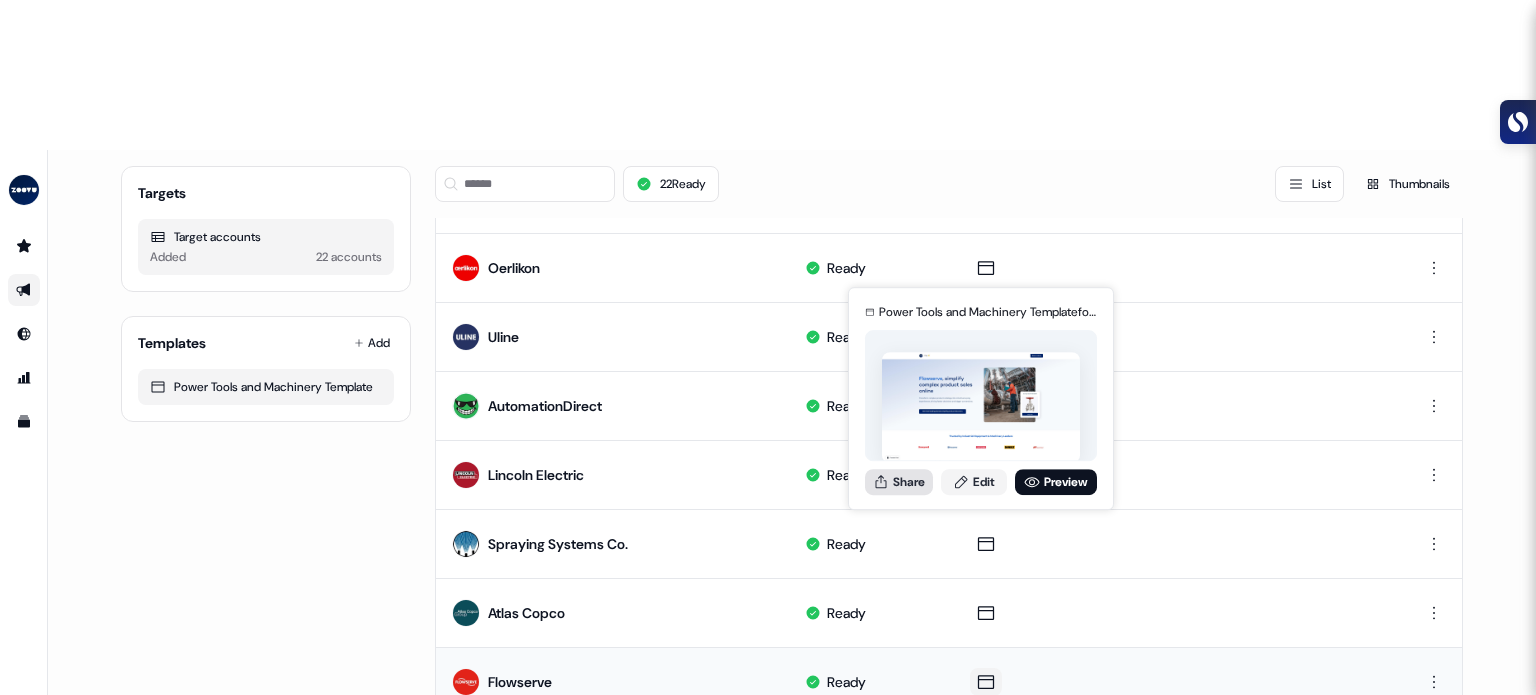 click on "Share" at bounding box center (899, 482) 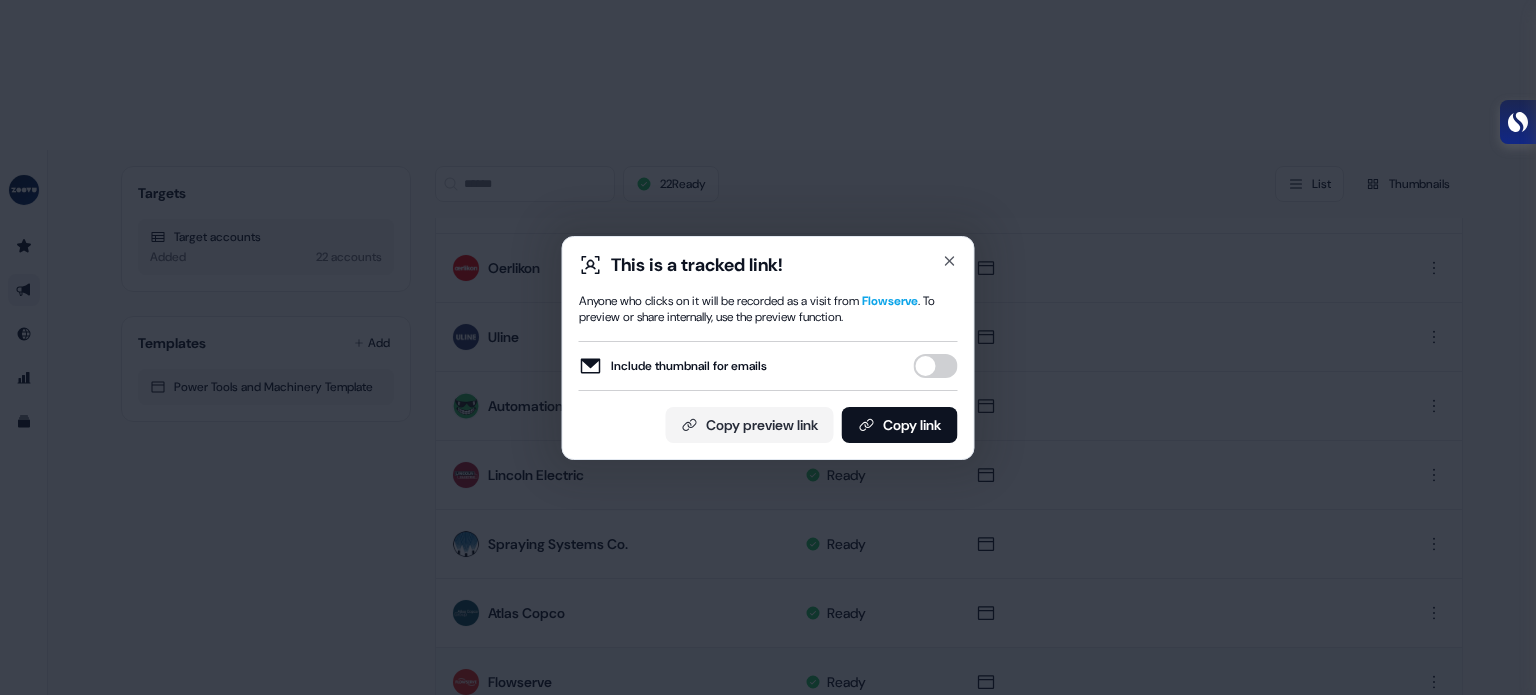 click on "Include thumbnail for emails" at bounding box center (936, 366) 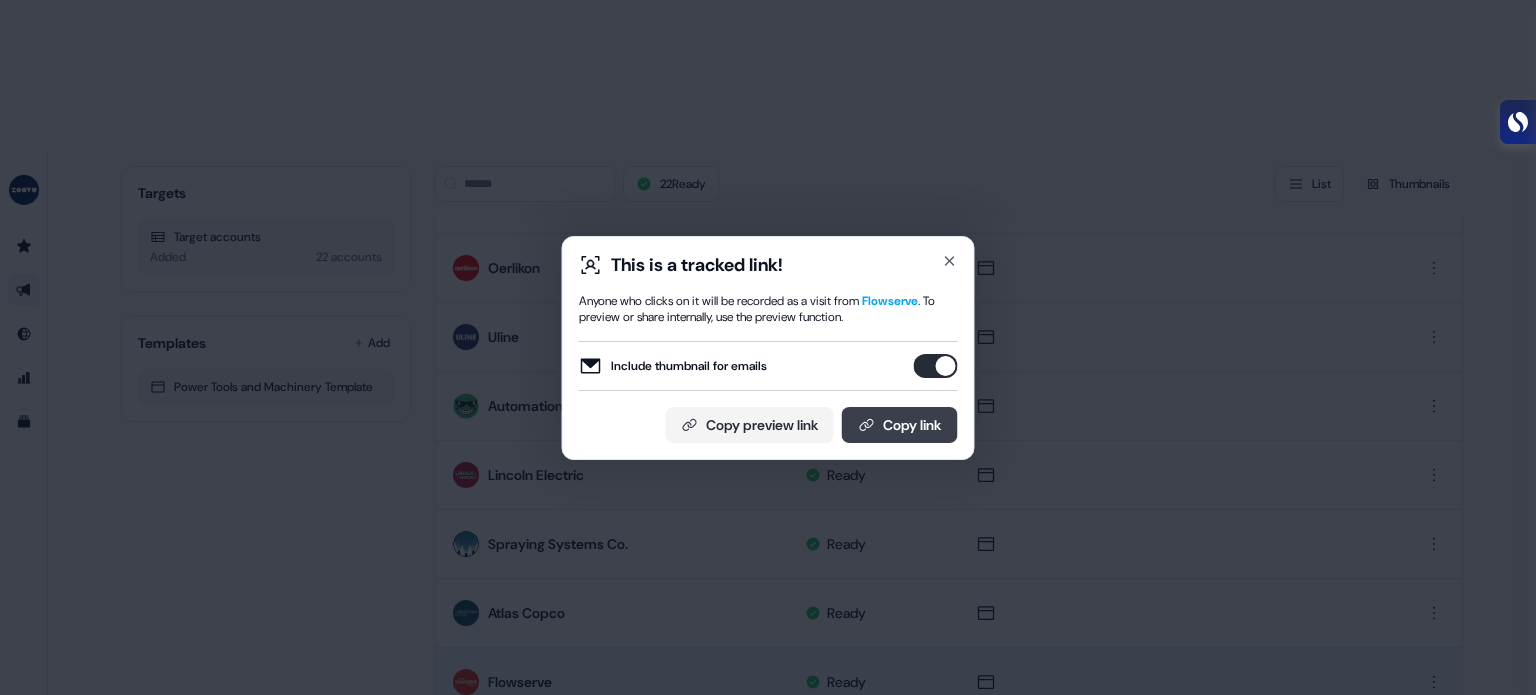 click on "Copy link" at bounding box center (900, 425) 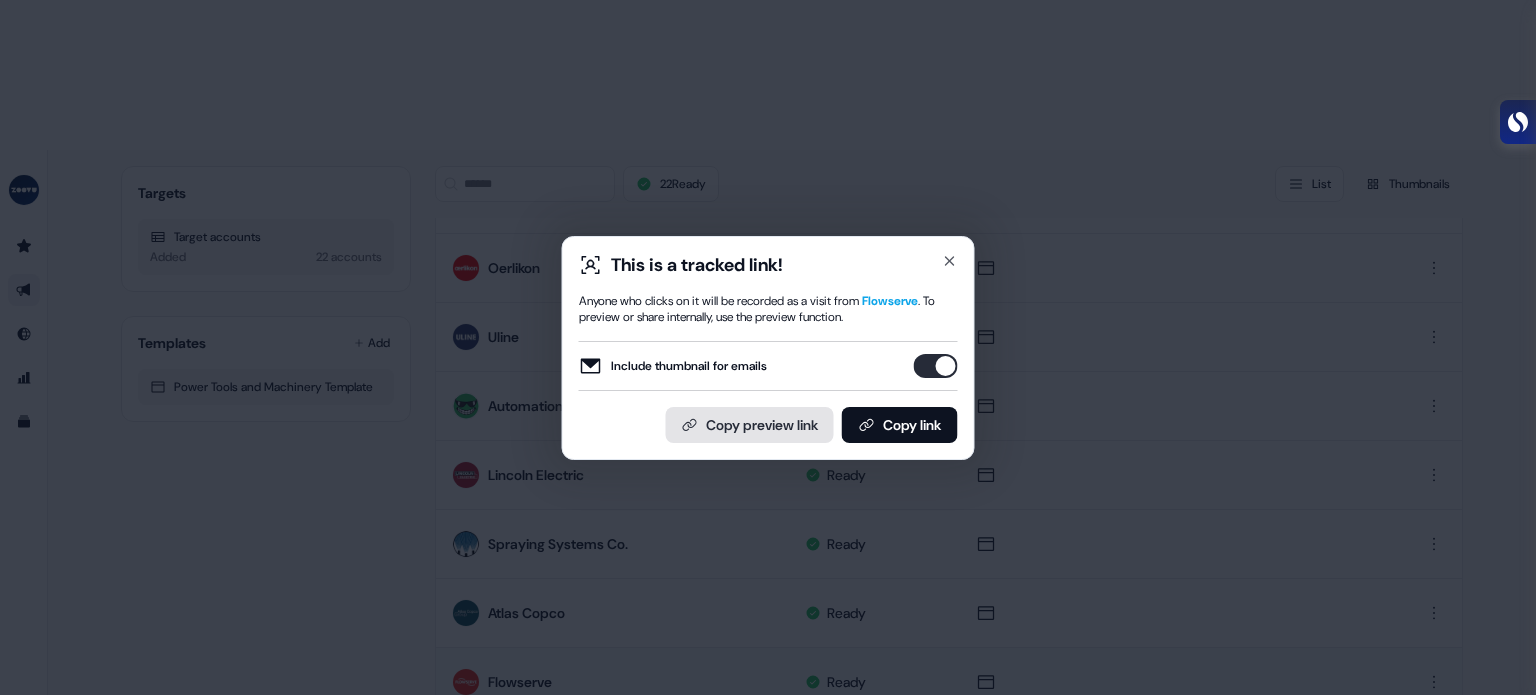 click on "Copy preview link" at bounding box center [750, 425] 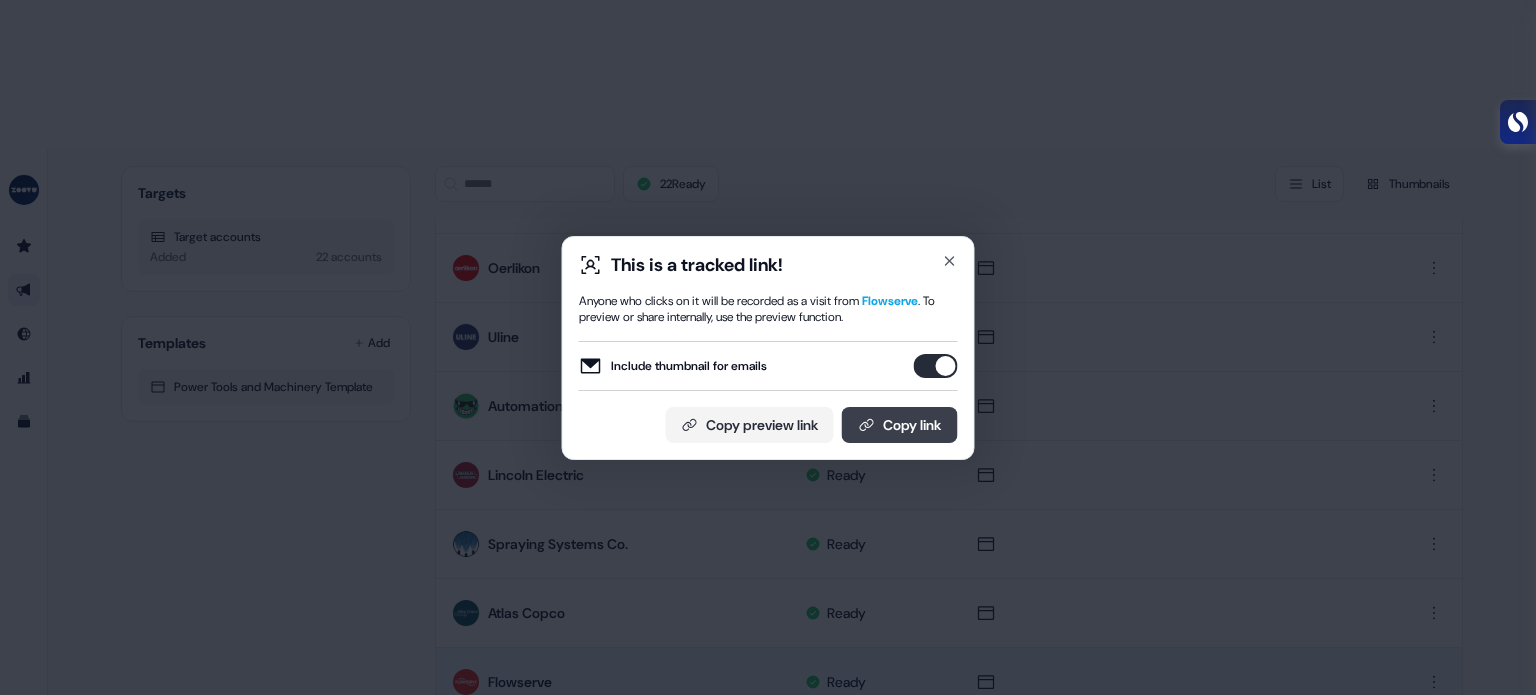click on "Copy link" at bounding box center (900, 425) 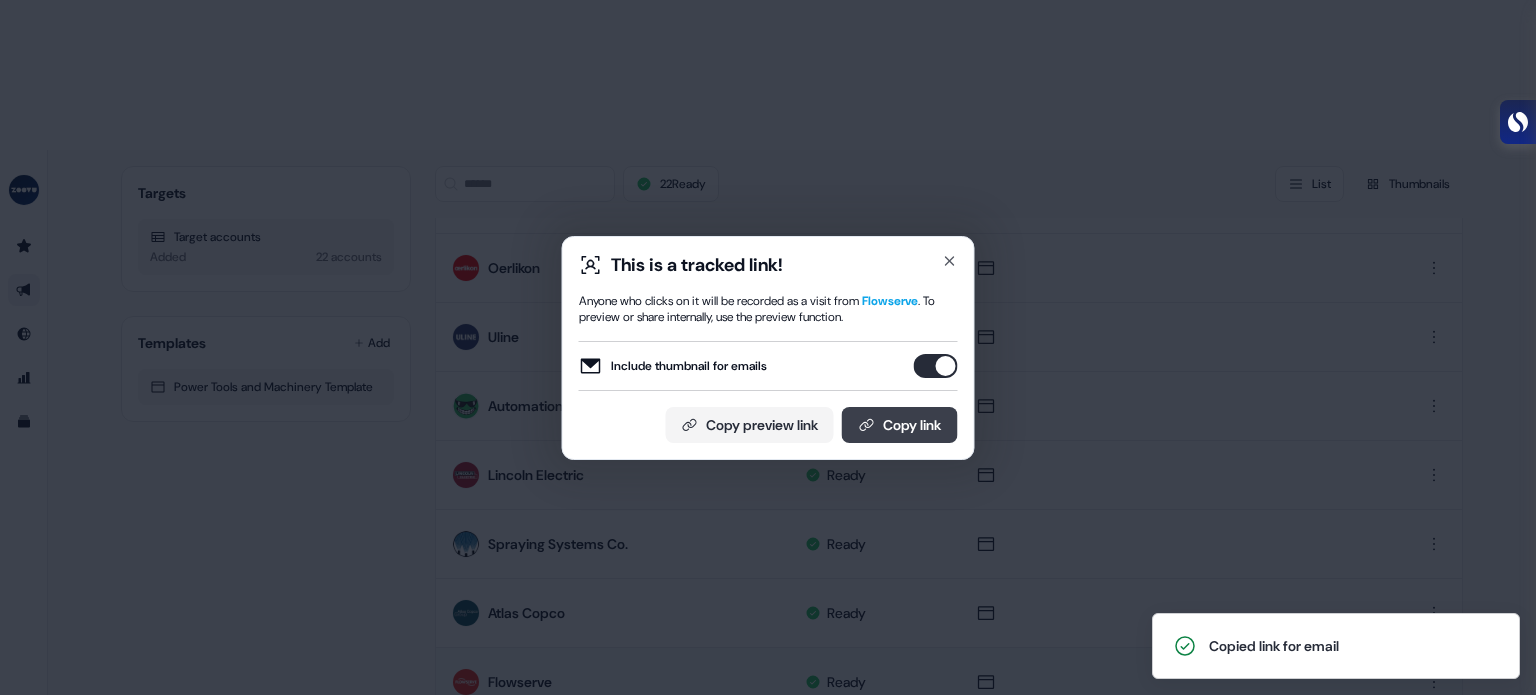 click on "Copy link" at bounding box center [900, 425] 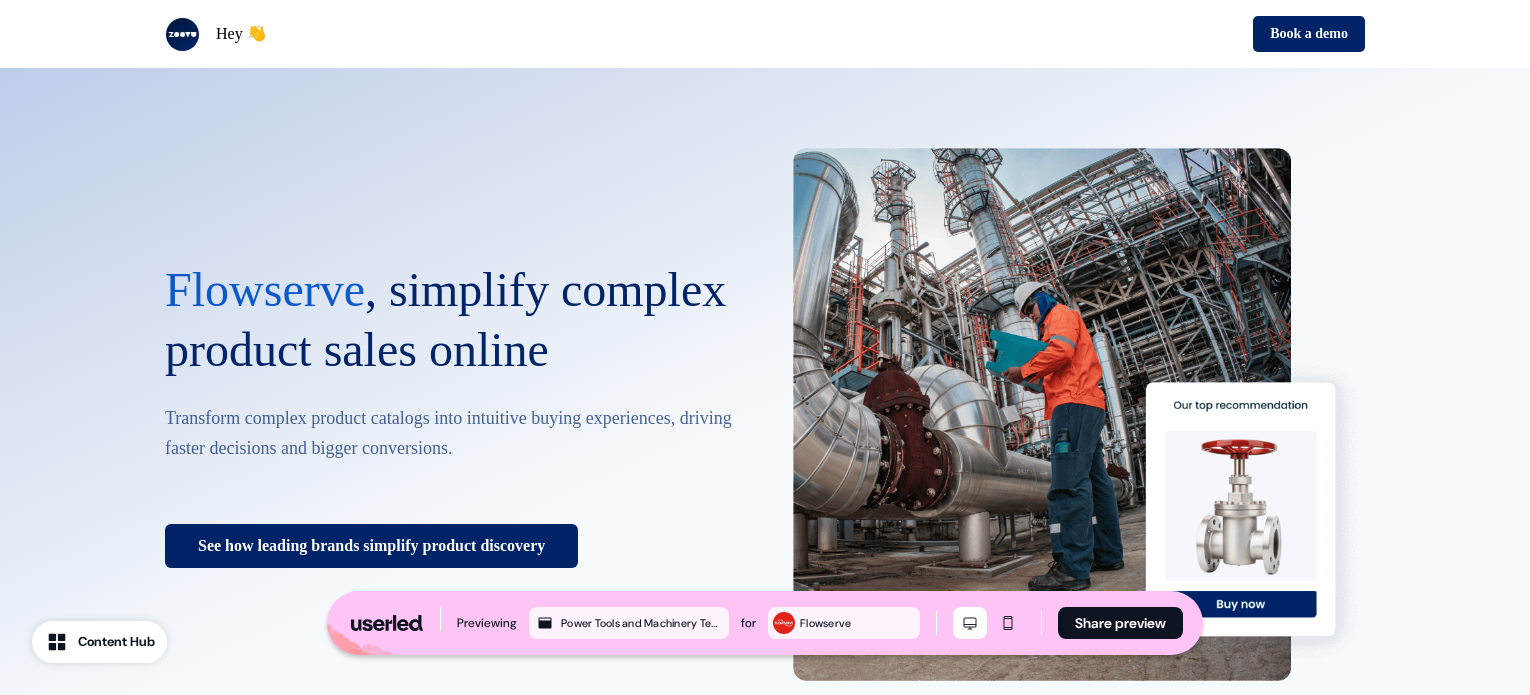 scroll, scrollTop: 0, scrollLeft: 0, axis: both 